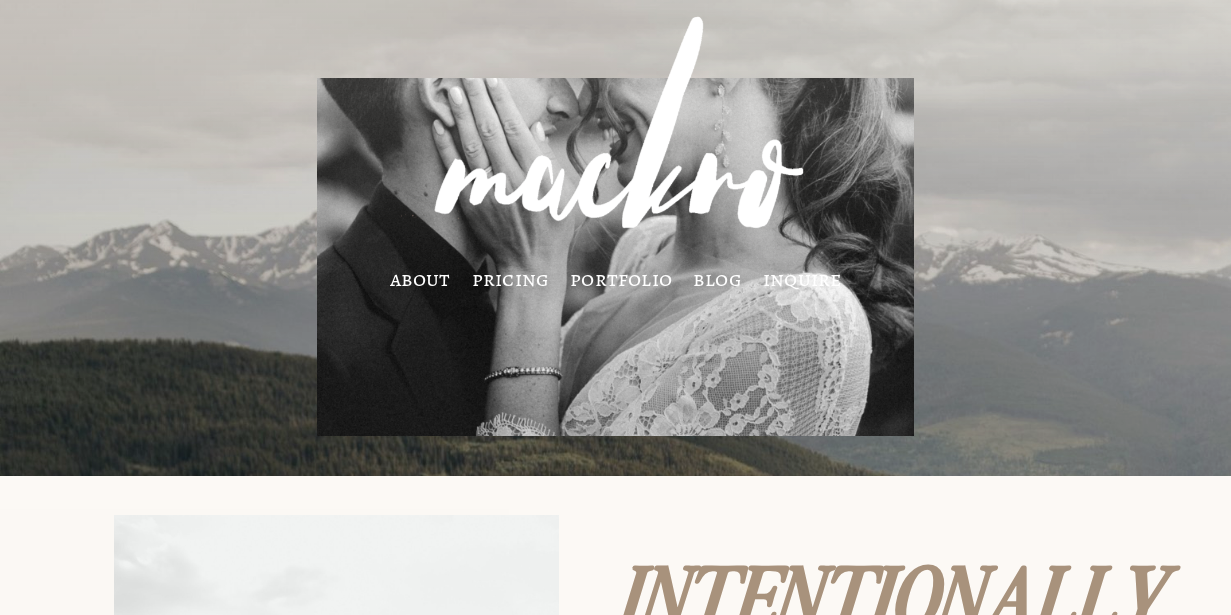 scroll, scrollTop: 0, scrollLeft: 0, axis: both 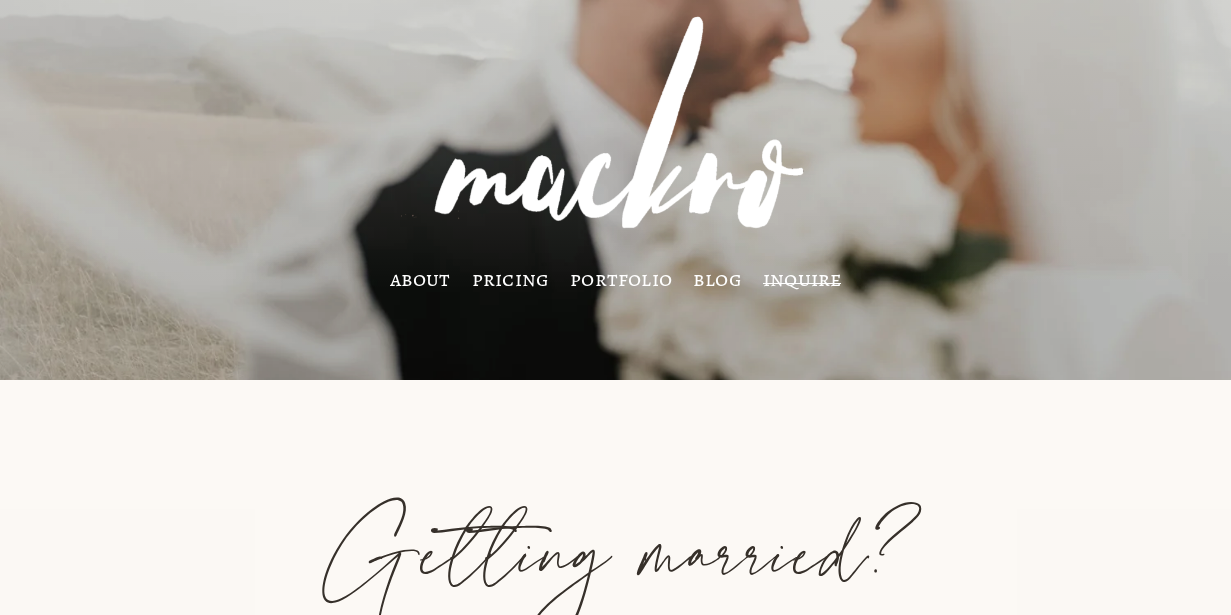click on "pricing" at bounding box center [511, 279] 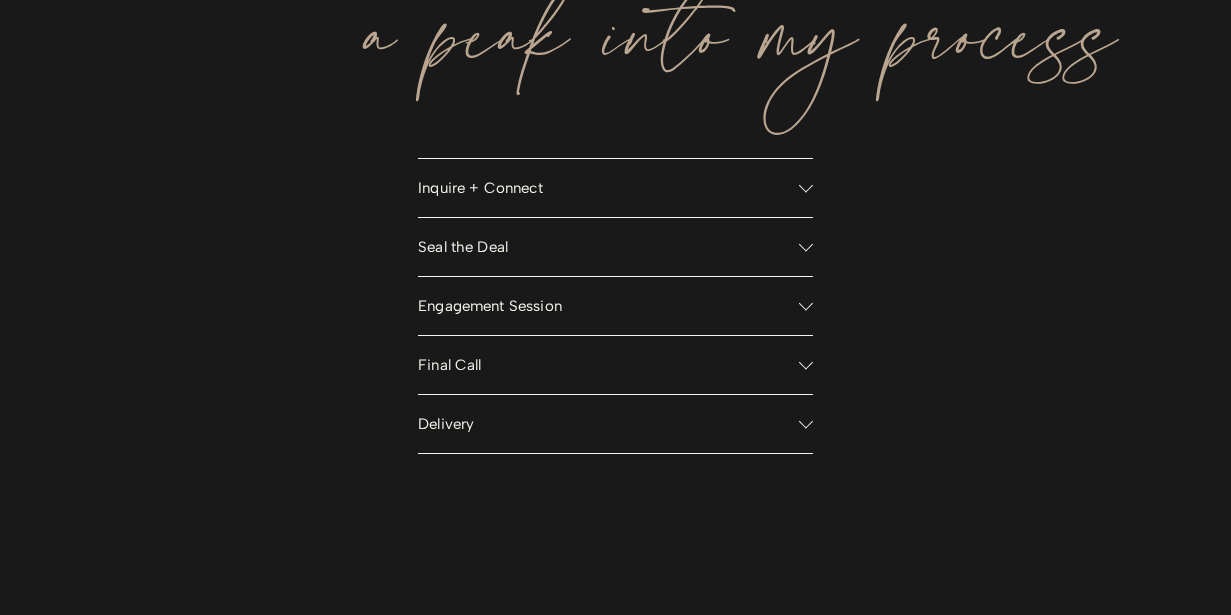 scroll, scrollTop: 1363, scrollLeft: 0, axis: vertical 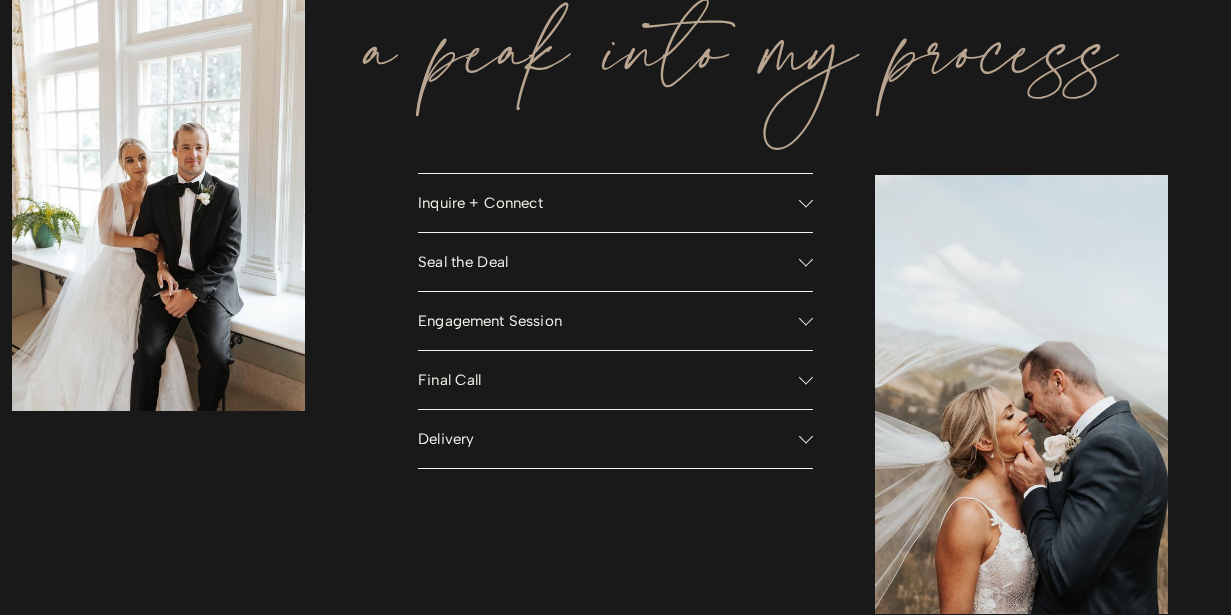 click on "Engagement Session" at bounding box center [615, 321] 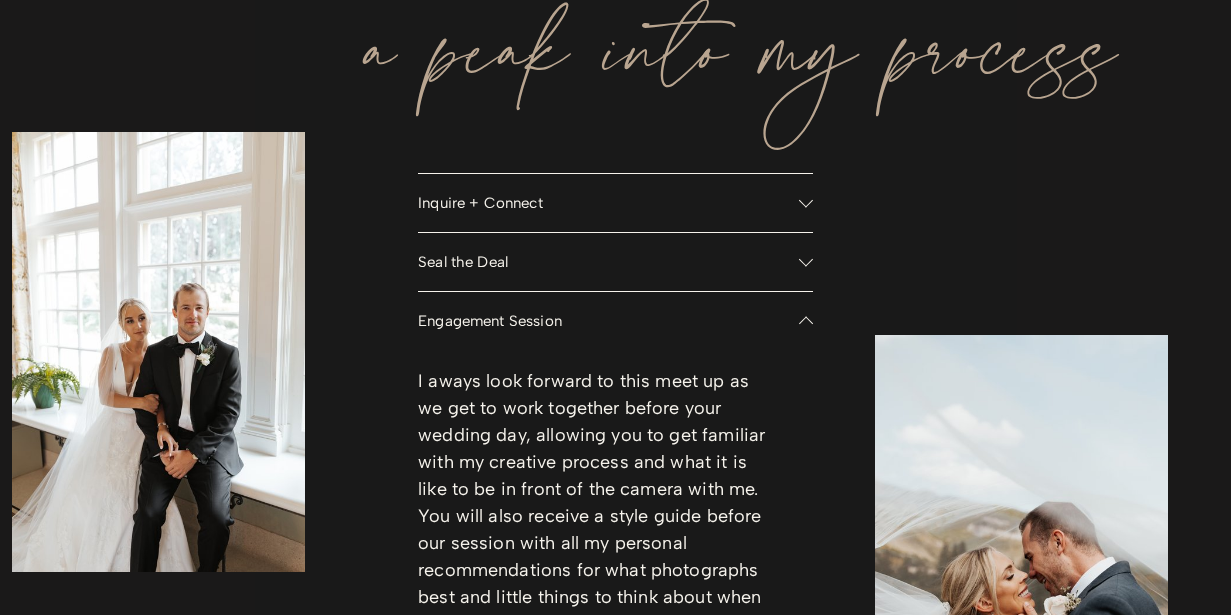 click on "Engagement Session" at bounding box center (608, 321) 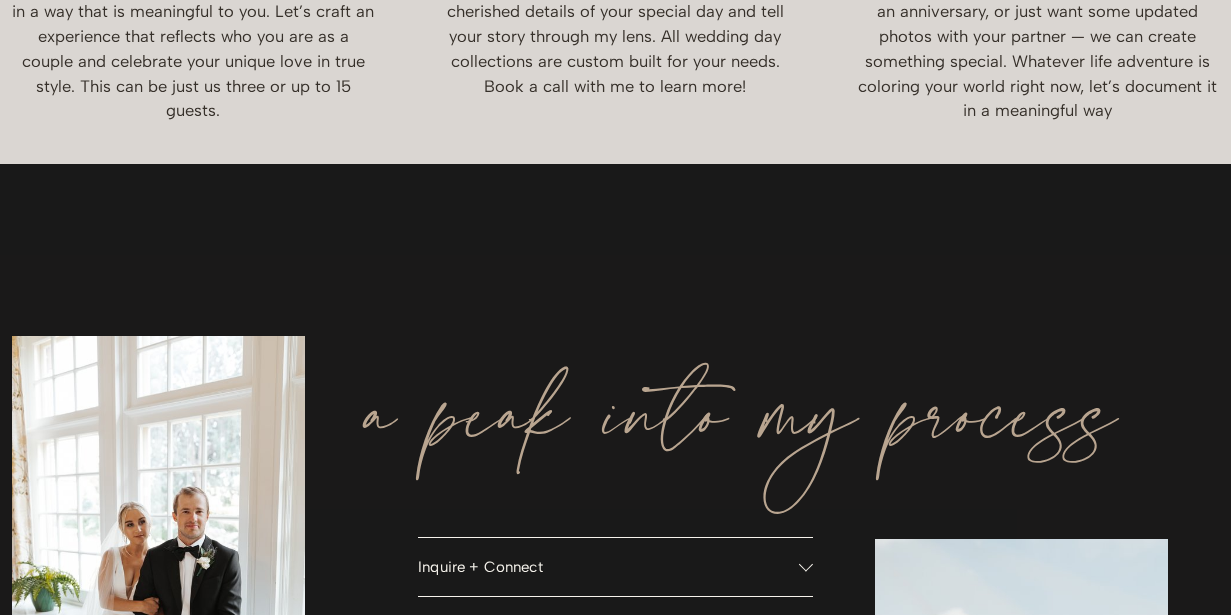 scroll, scrollTop: 0, scrollLeft: 0, axis: both 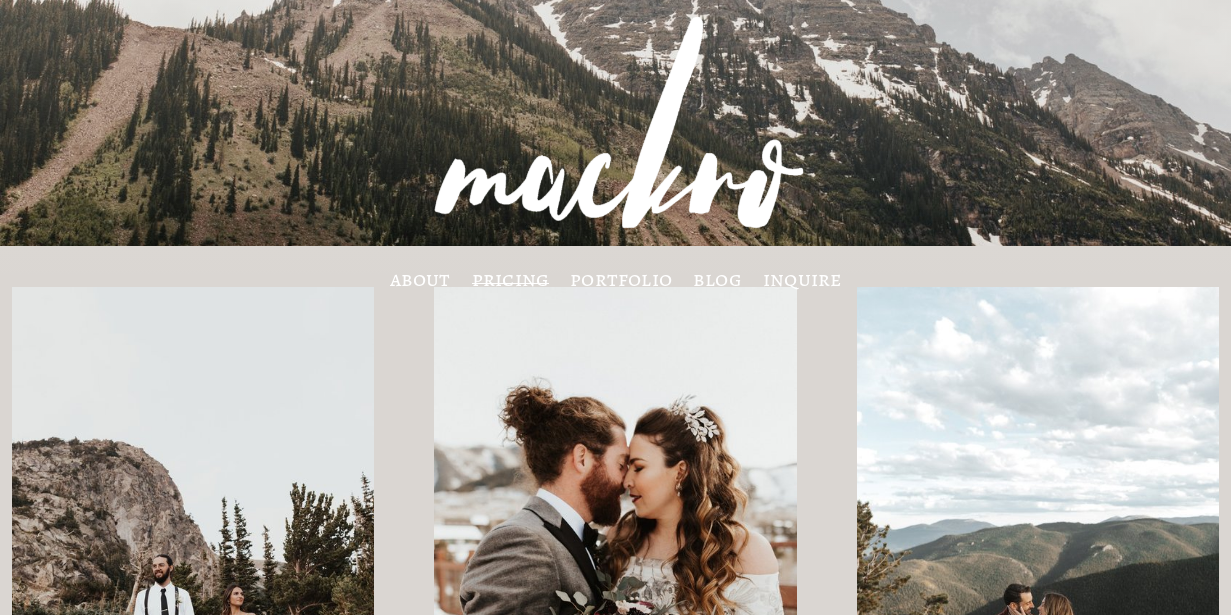 click on "portfolio" at bounding box center (621, 279) 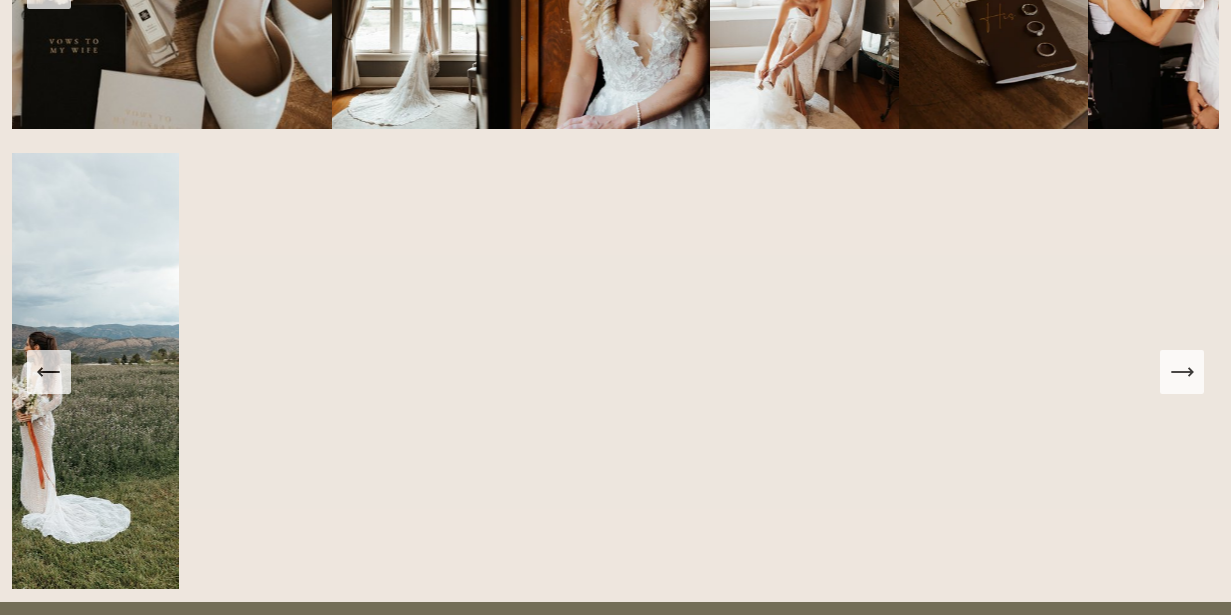 scroll, scrollTop: 1227, scrollLeft: 0, axis: vertical 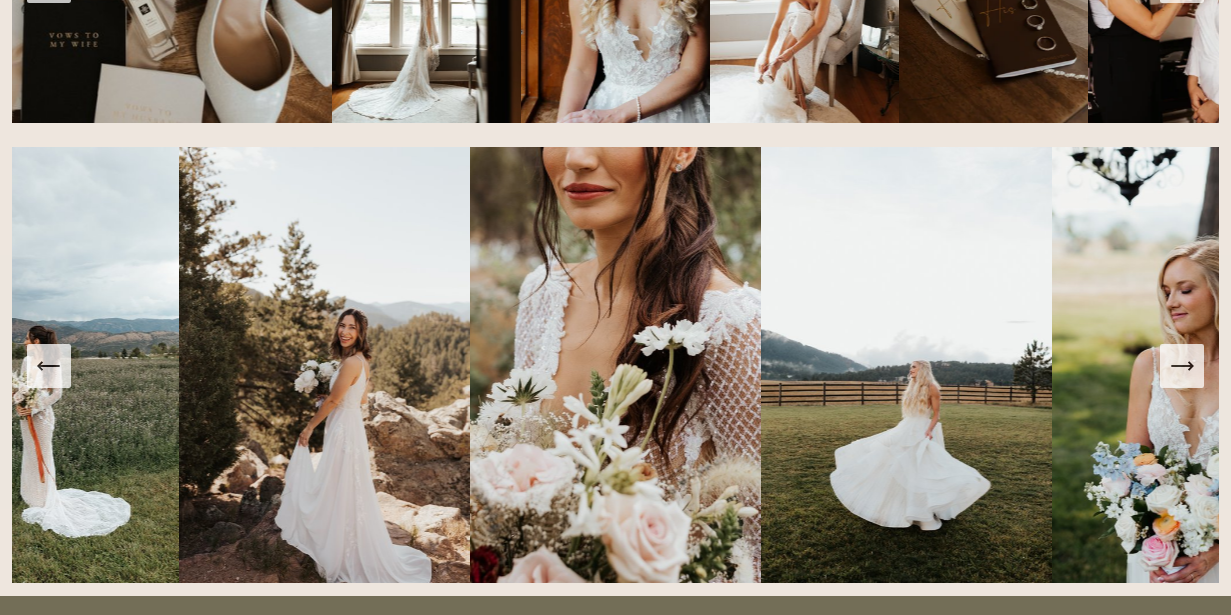 click 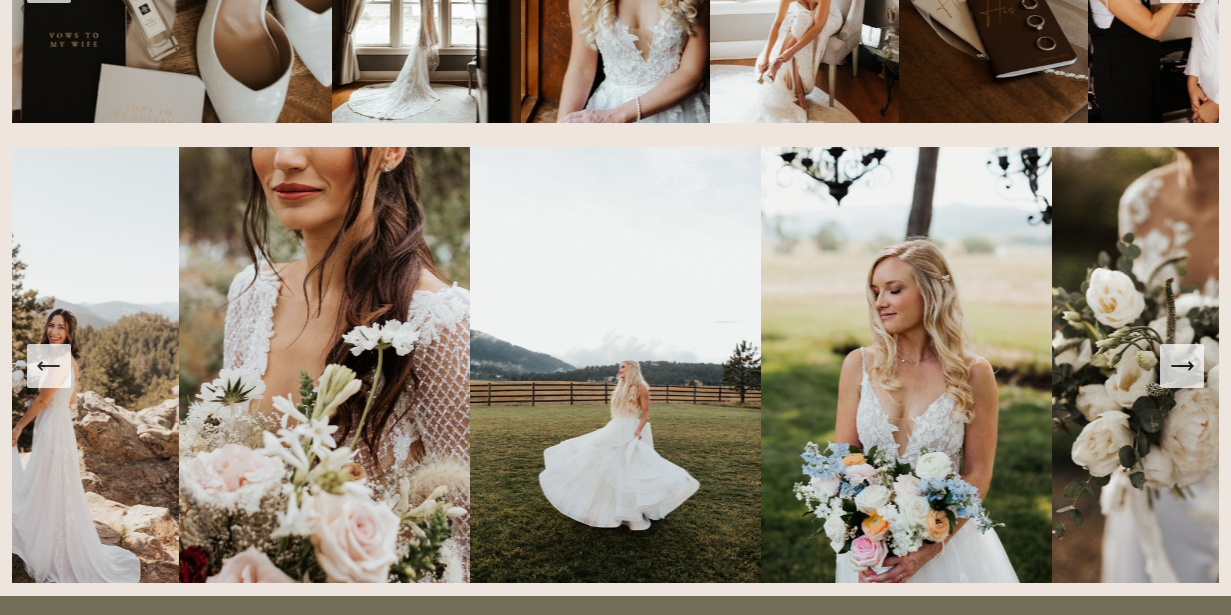 click 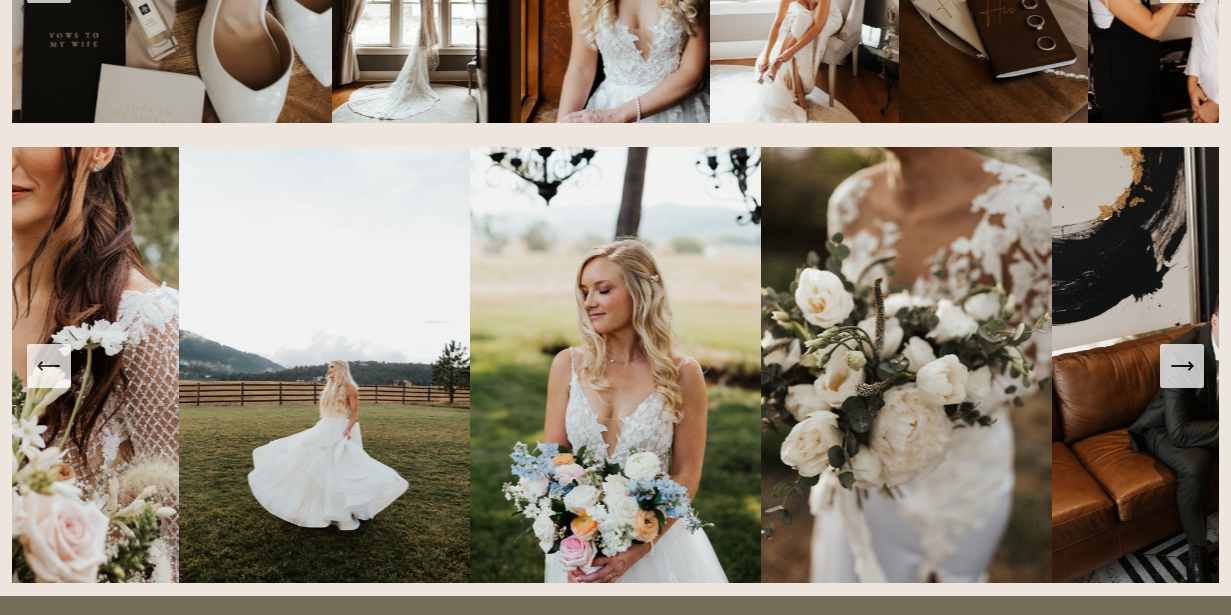 click 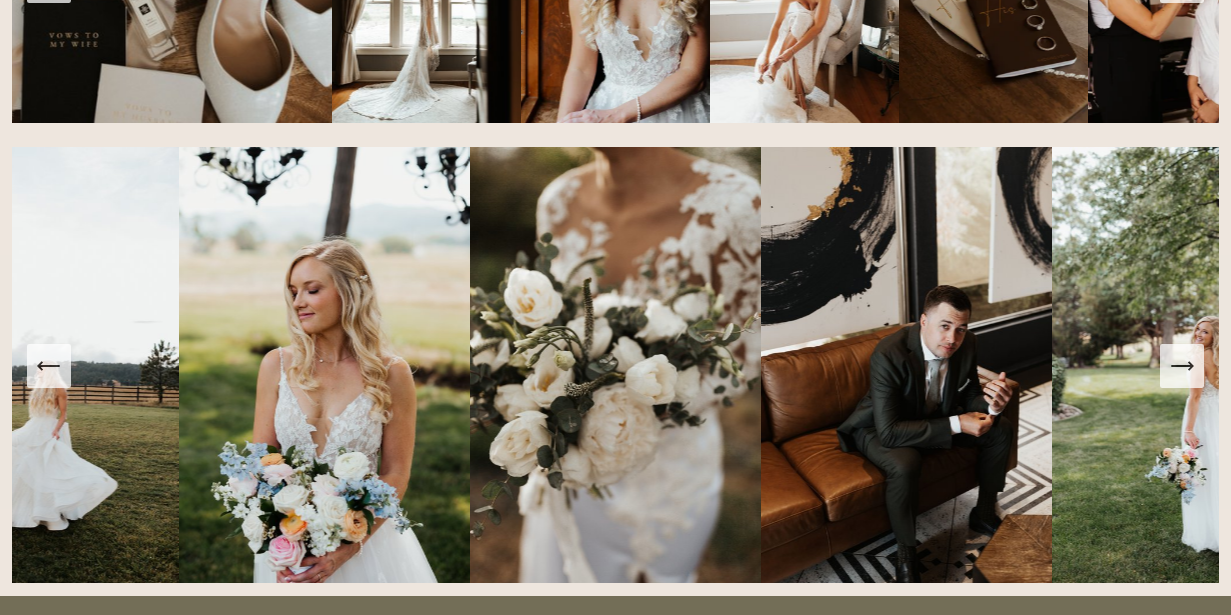 click 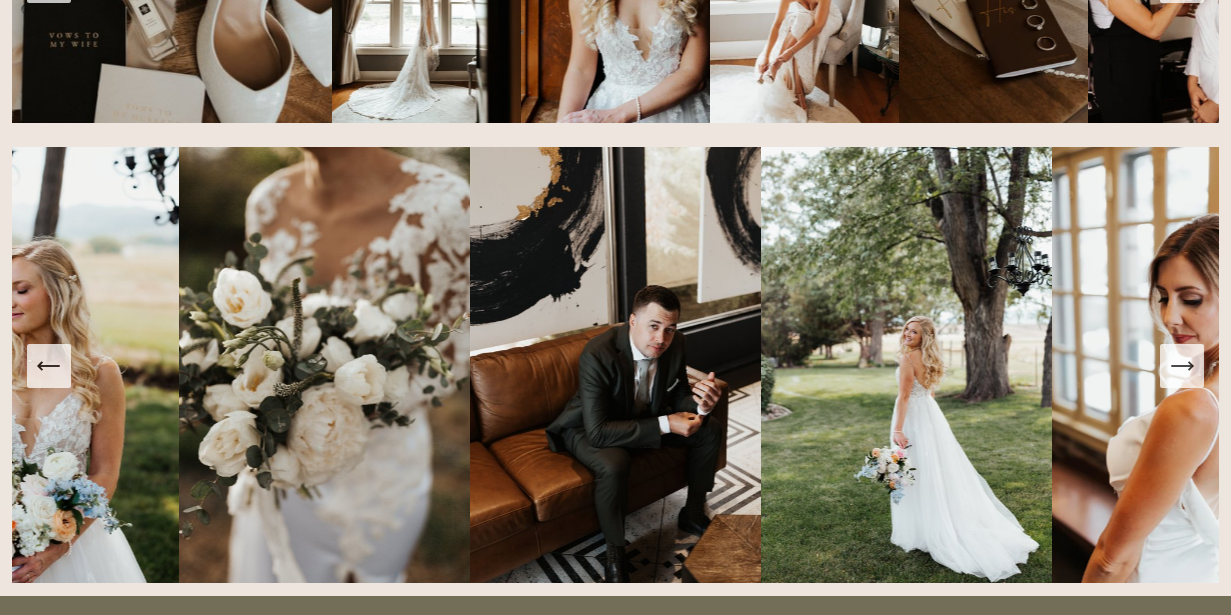 click 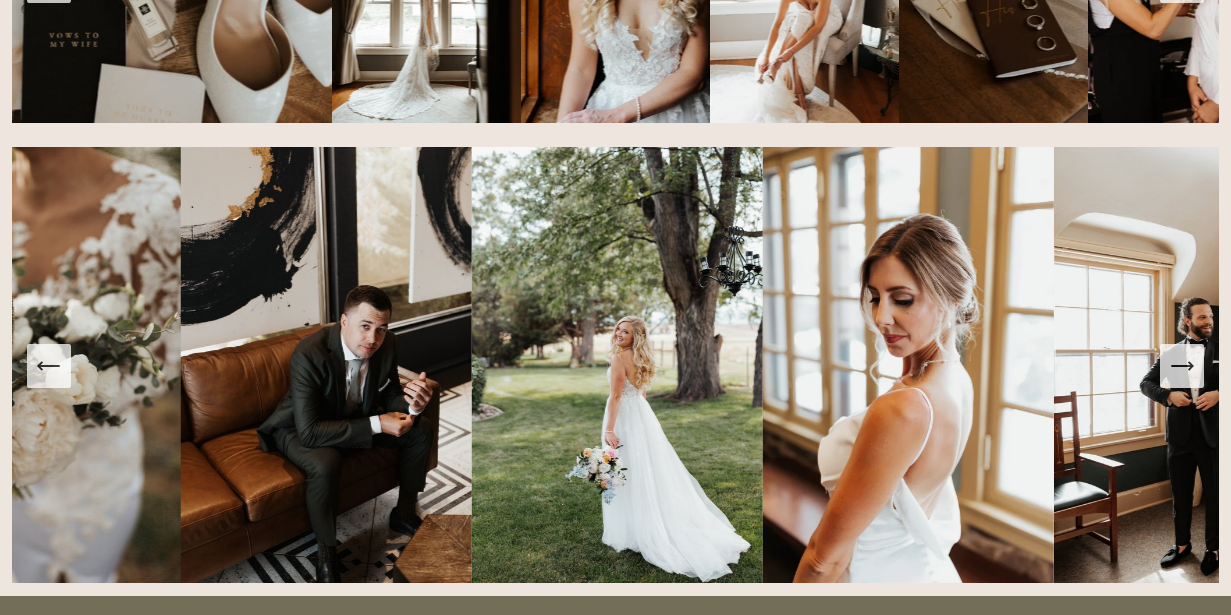 click 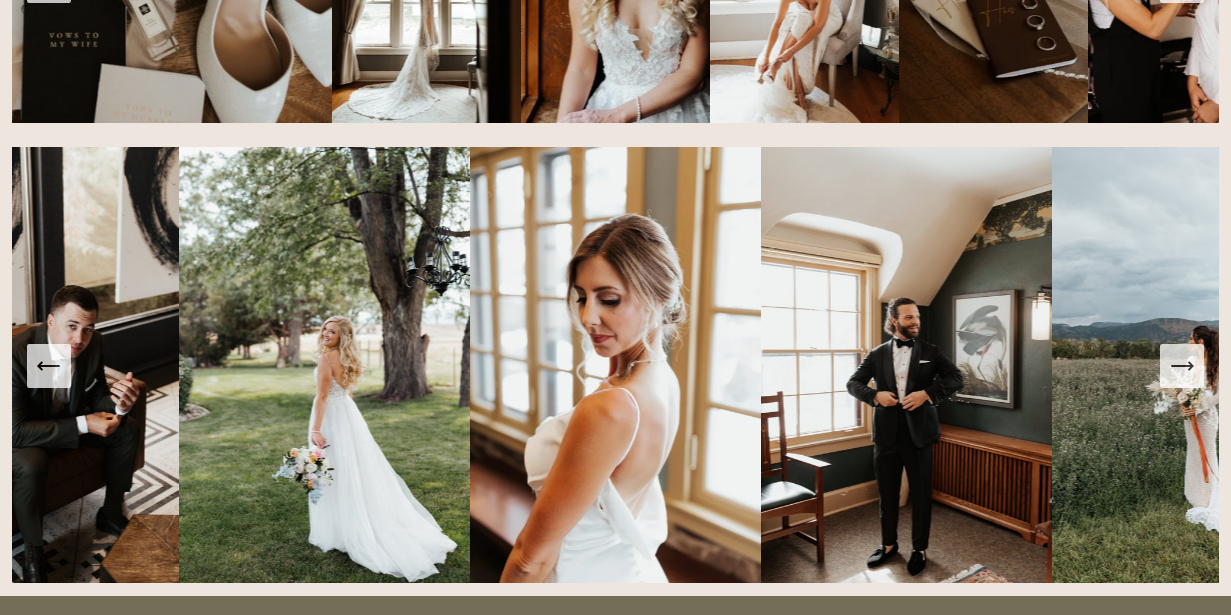 click 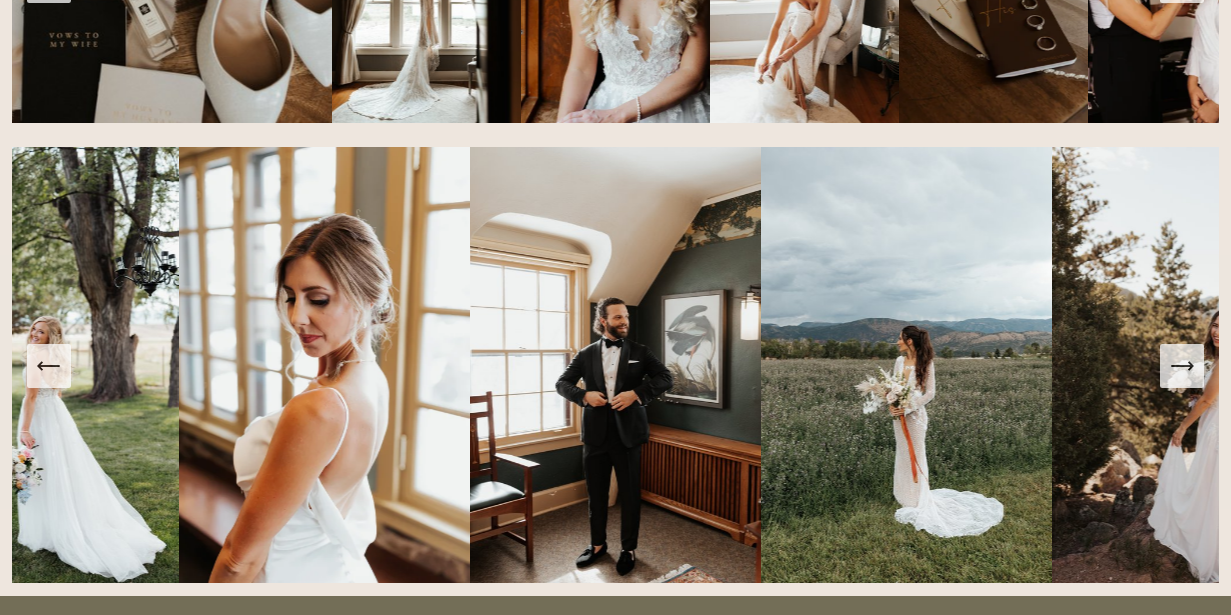 click at bounding box center [1197, 365] 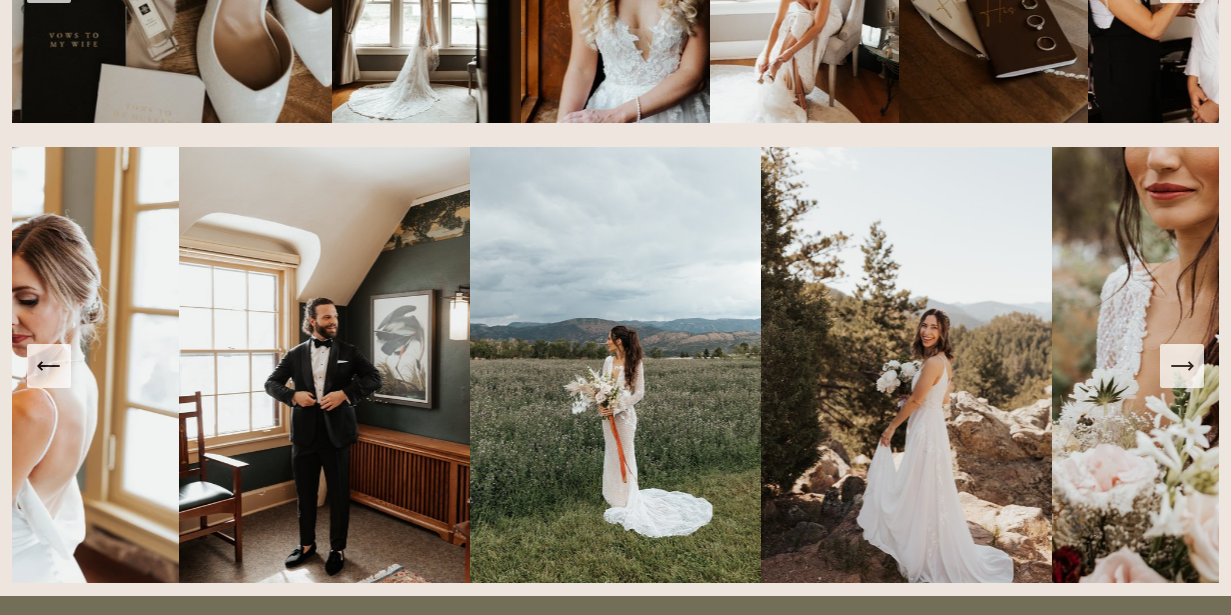 click 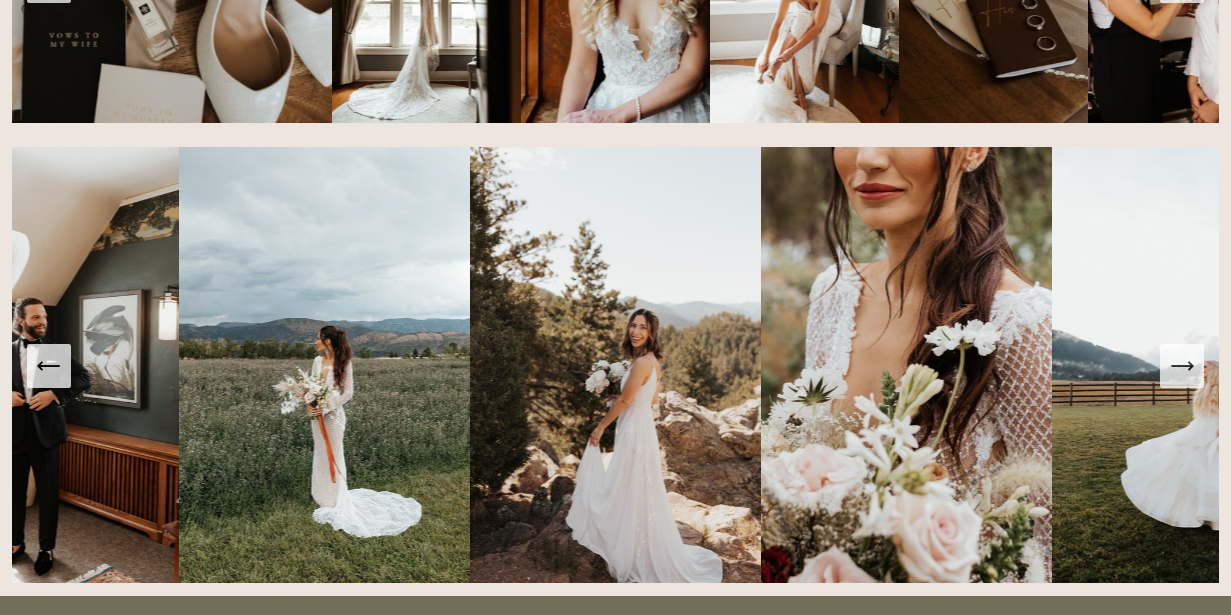click 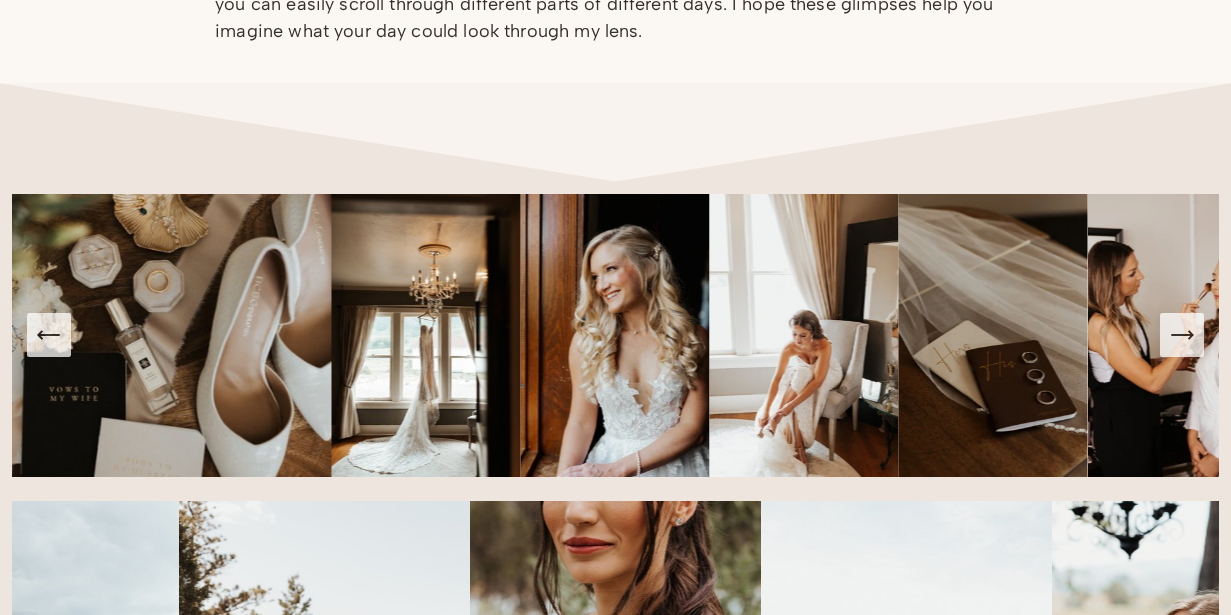 scroll, scrollTop: 880, scrollLeft: 0, axis: vertical 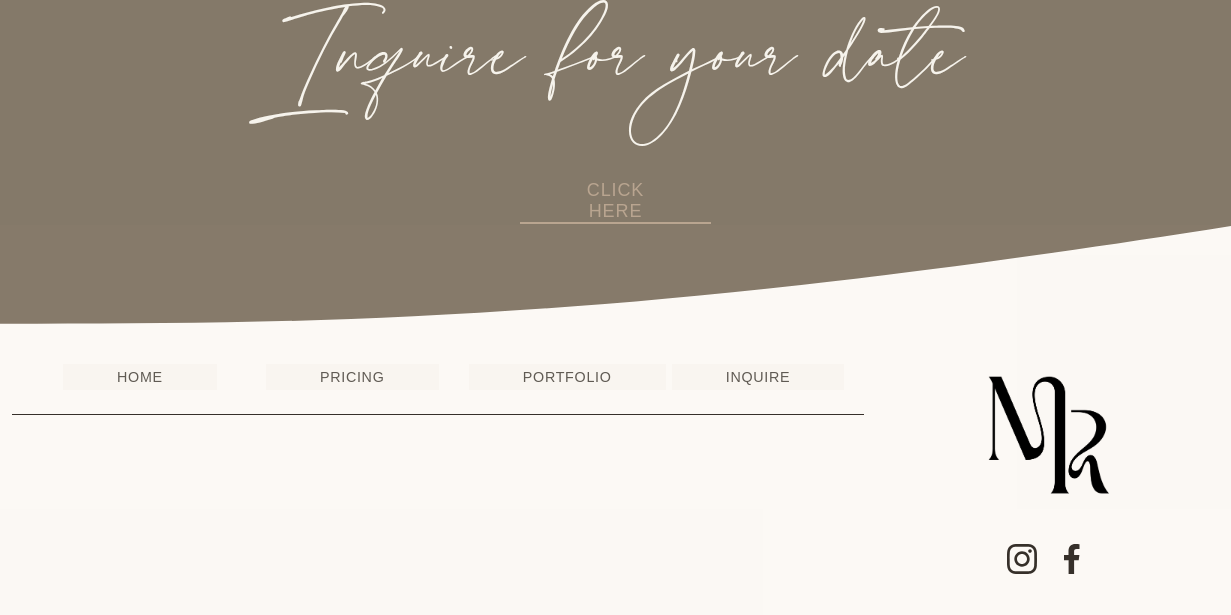 click on "CLICK HERE" at bounding box center (616, 202) 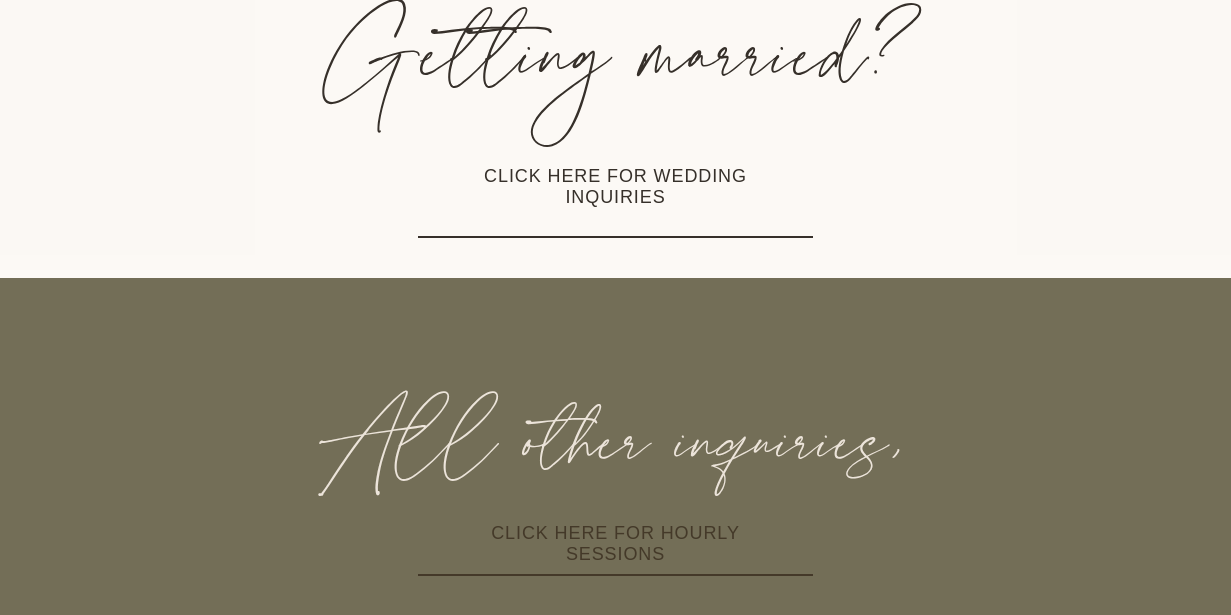 scroll, scrollTop: 513, scrollLeft: 0, axis: vertical 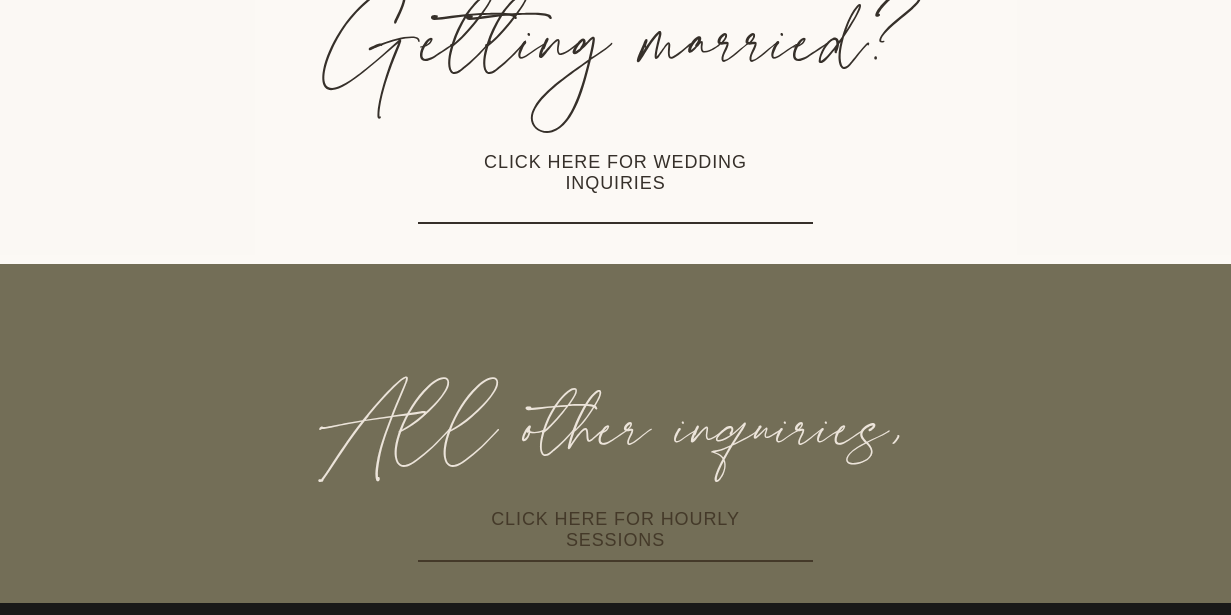 click on "CLICK HERE FOR WEDDING INQUIRIES" at bounding box center (615, 174) 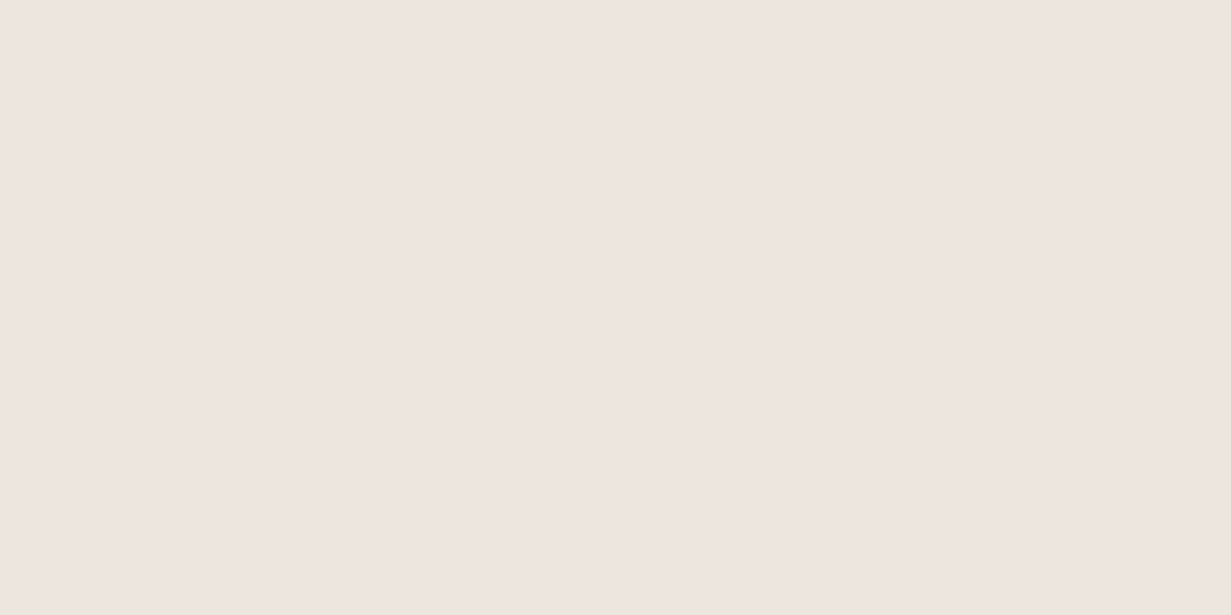 scroll, scrollTop: 1949, scrollLeft: 0, axis: vertical 